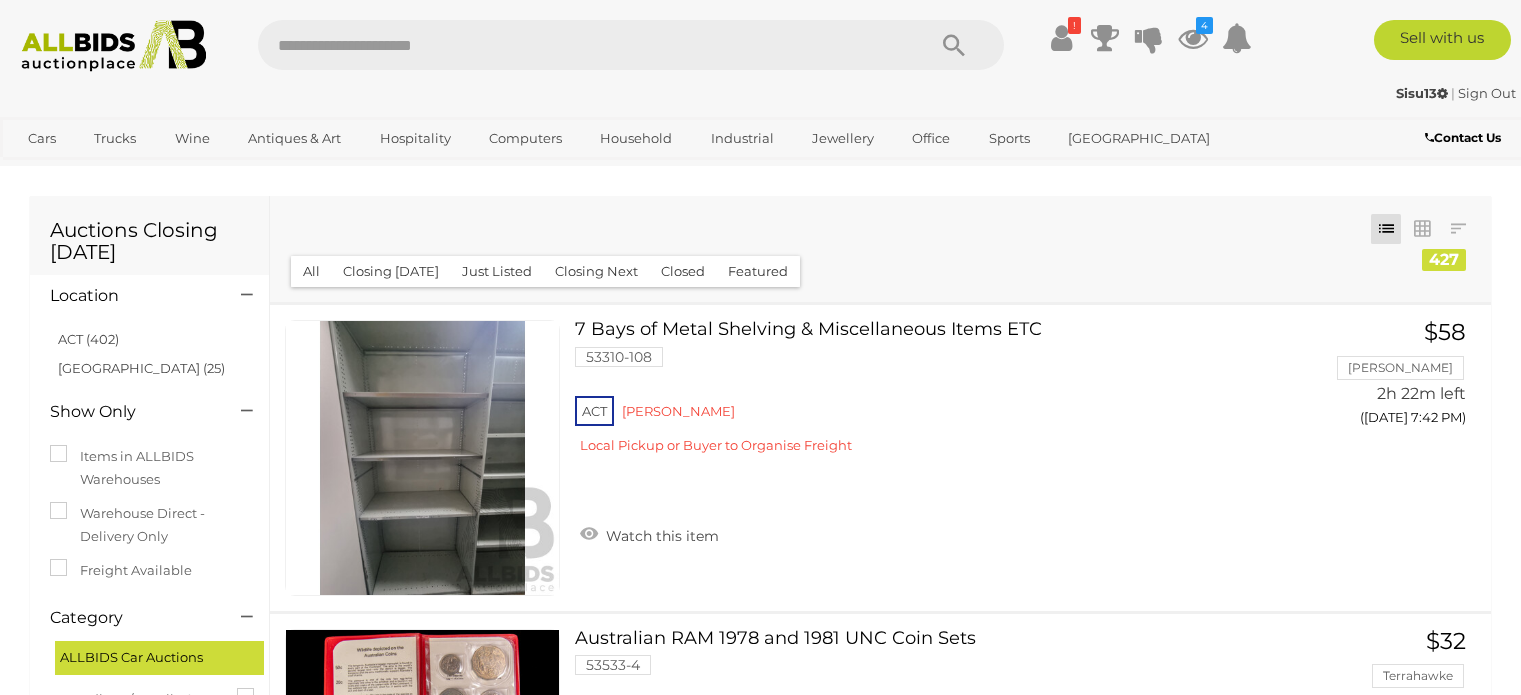 scroll, scrollTop: 8182, scrollLeft: 0, axis: vertical 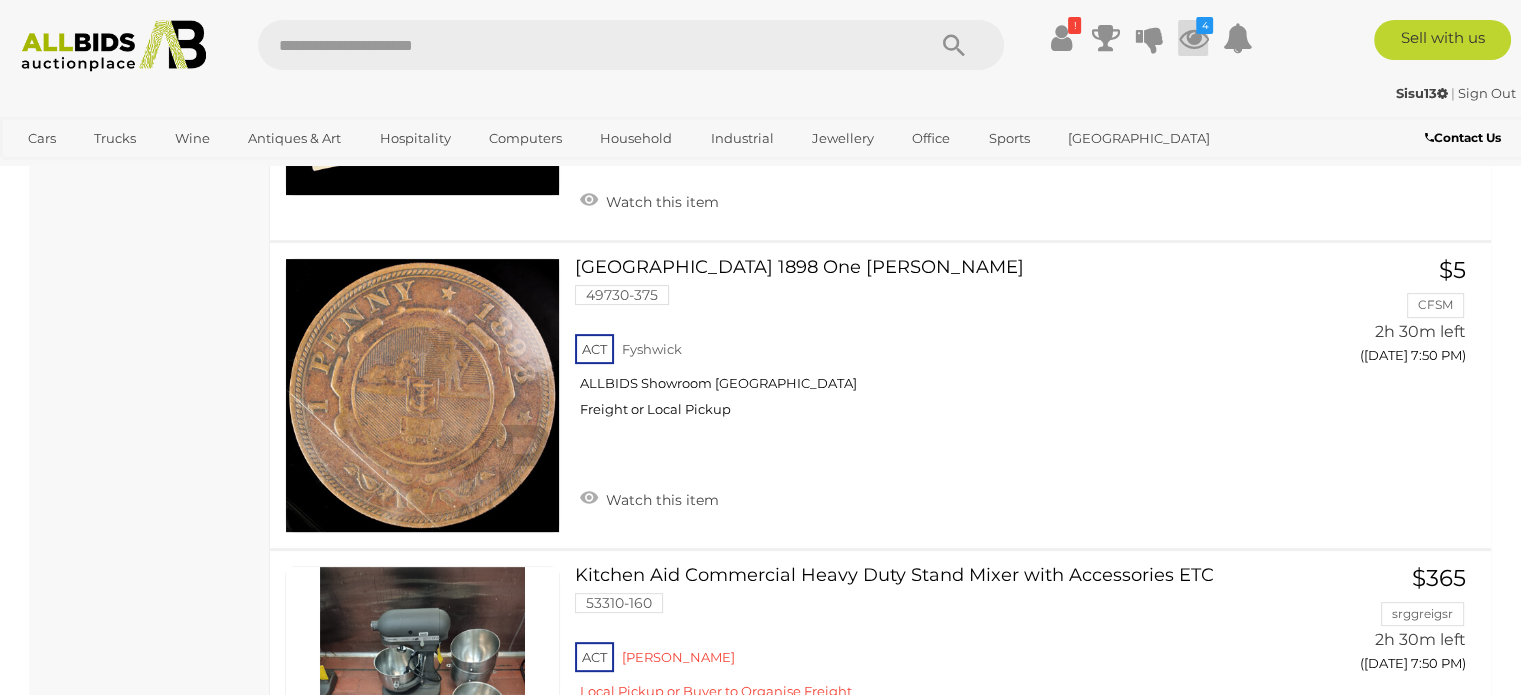 click at bounding box center (1193, 38) 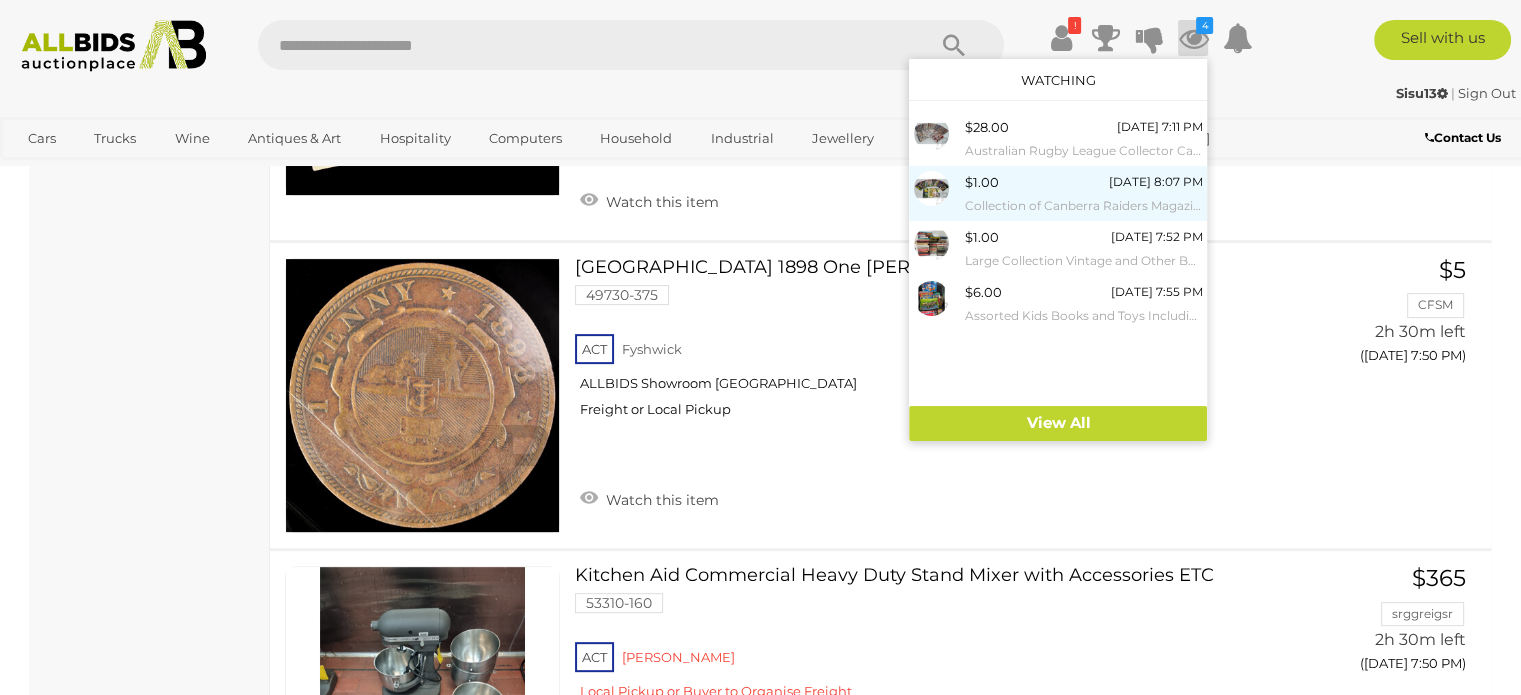 click on "$1.00" at bounding box center (981, 182) 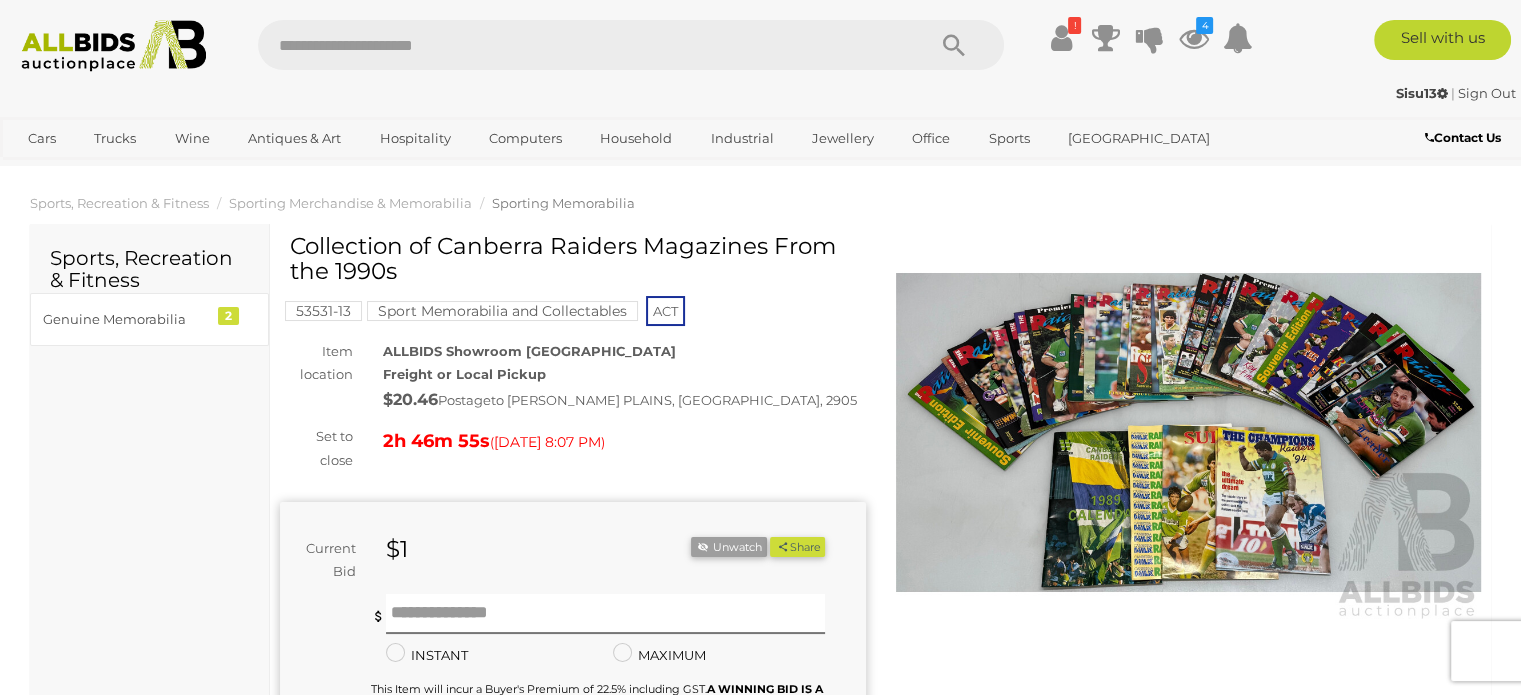 scroll, scrollTop: 0, scrollLeft: 0, axis: both 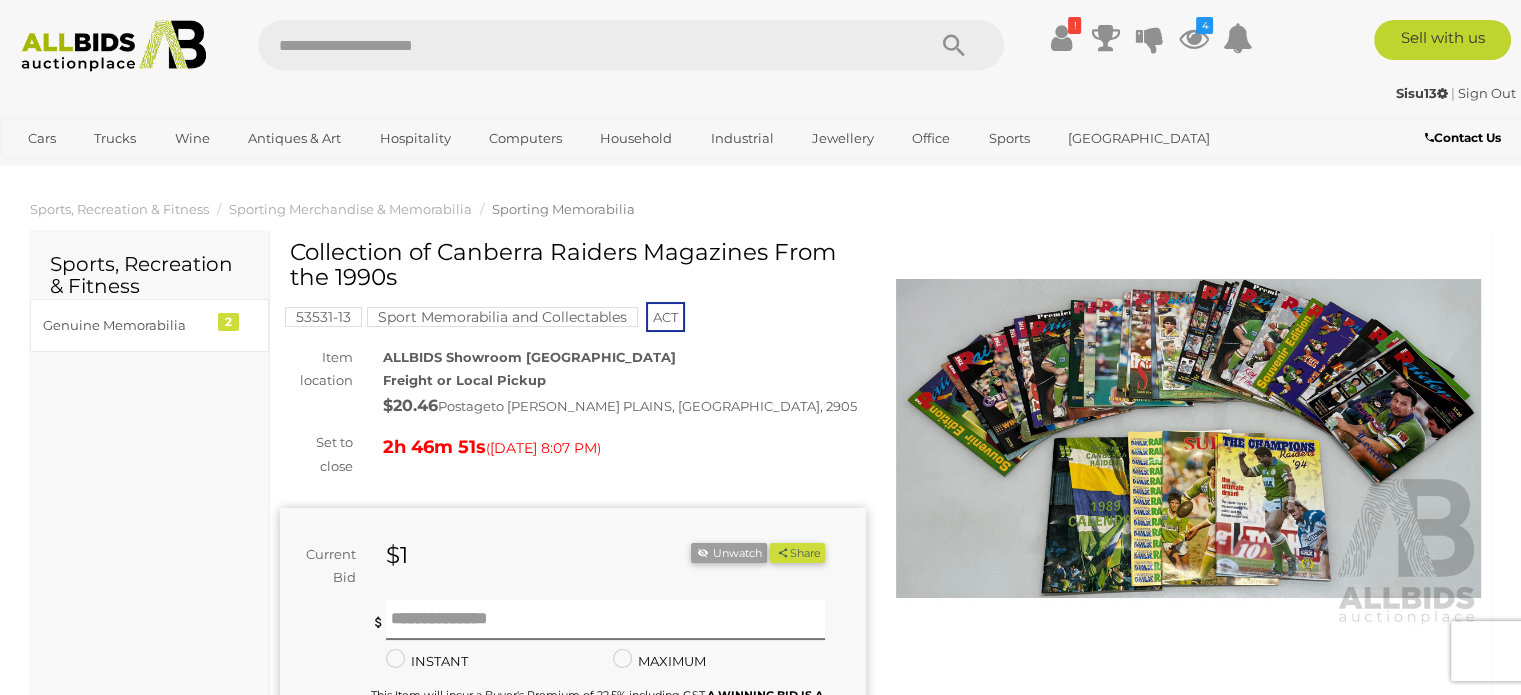 click at bounding box center (581, 45) 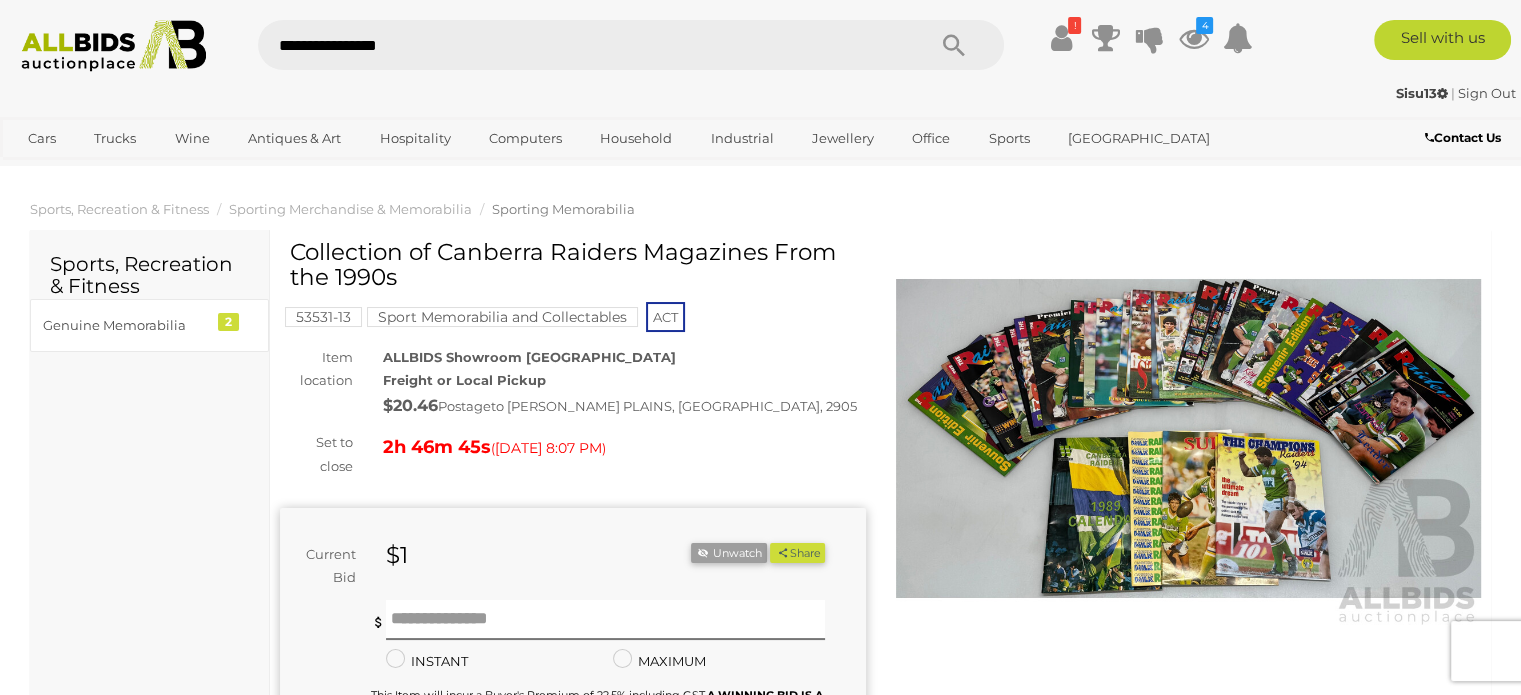 type on "**********" 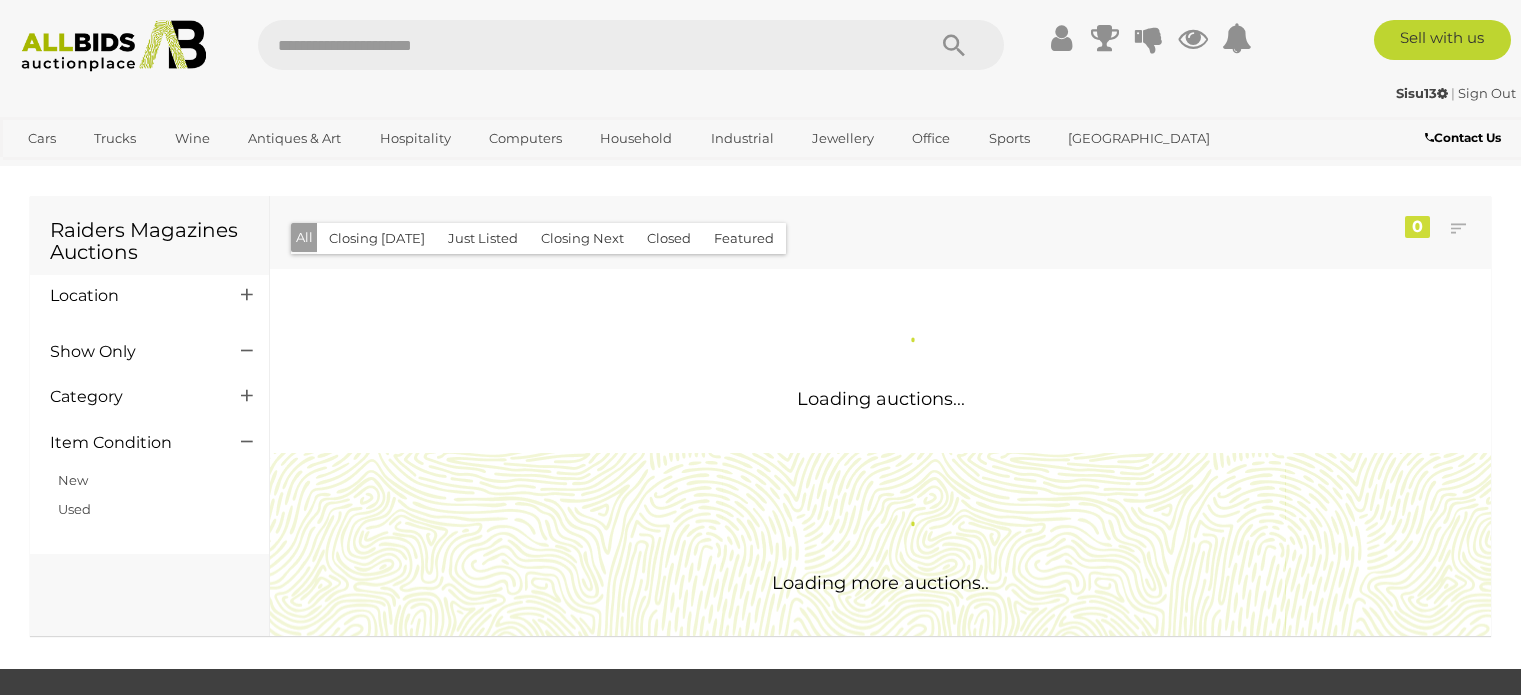 scroll, scrollTop: 0, scrollLeft: 0, axis: both 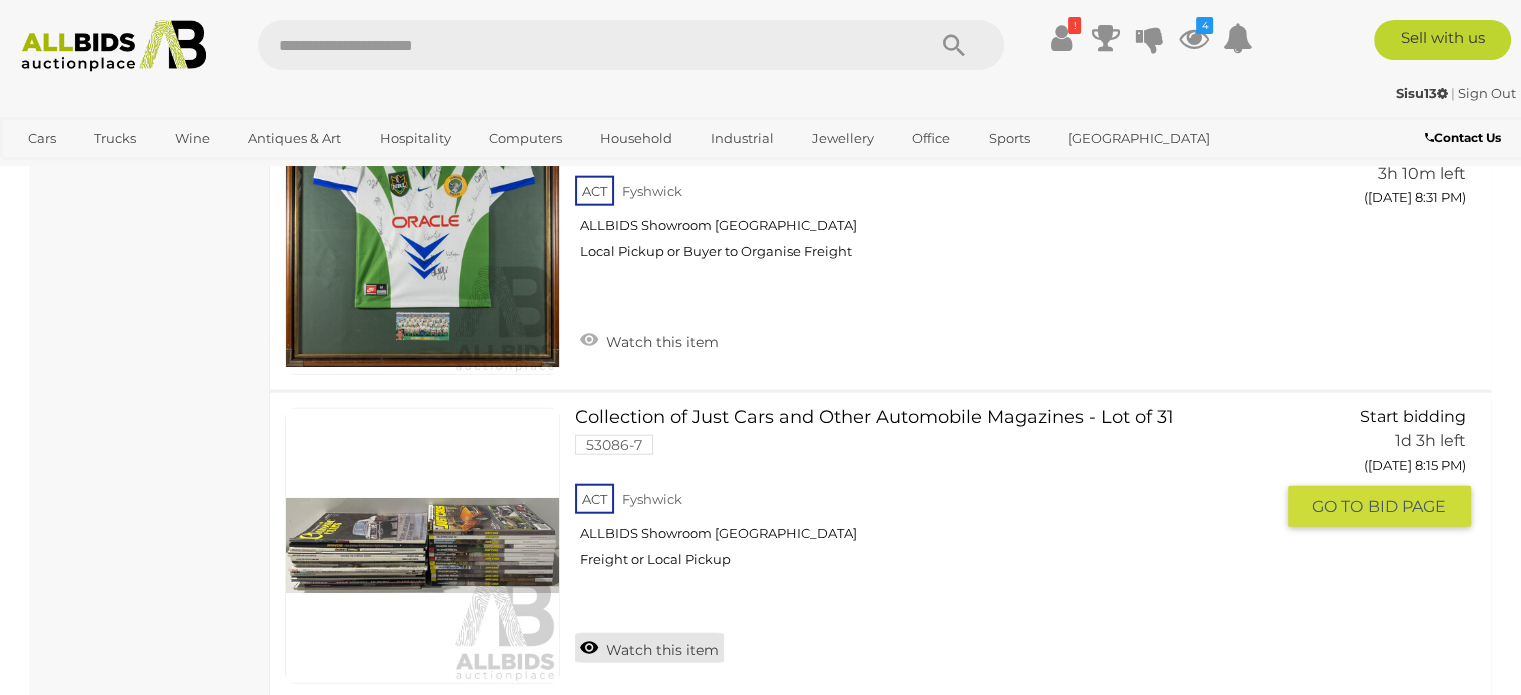click on "Watch this item" at bounding box center [649, 648] 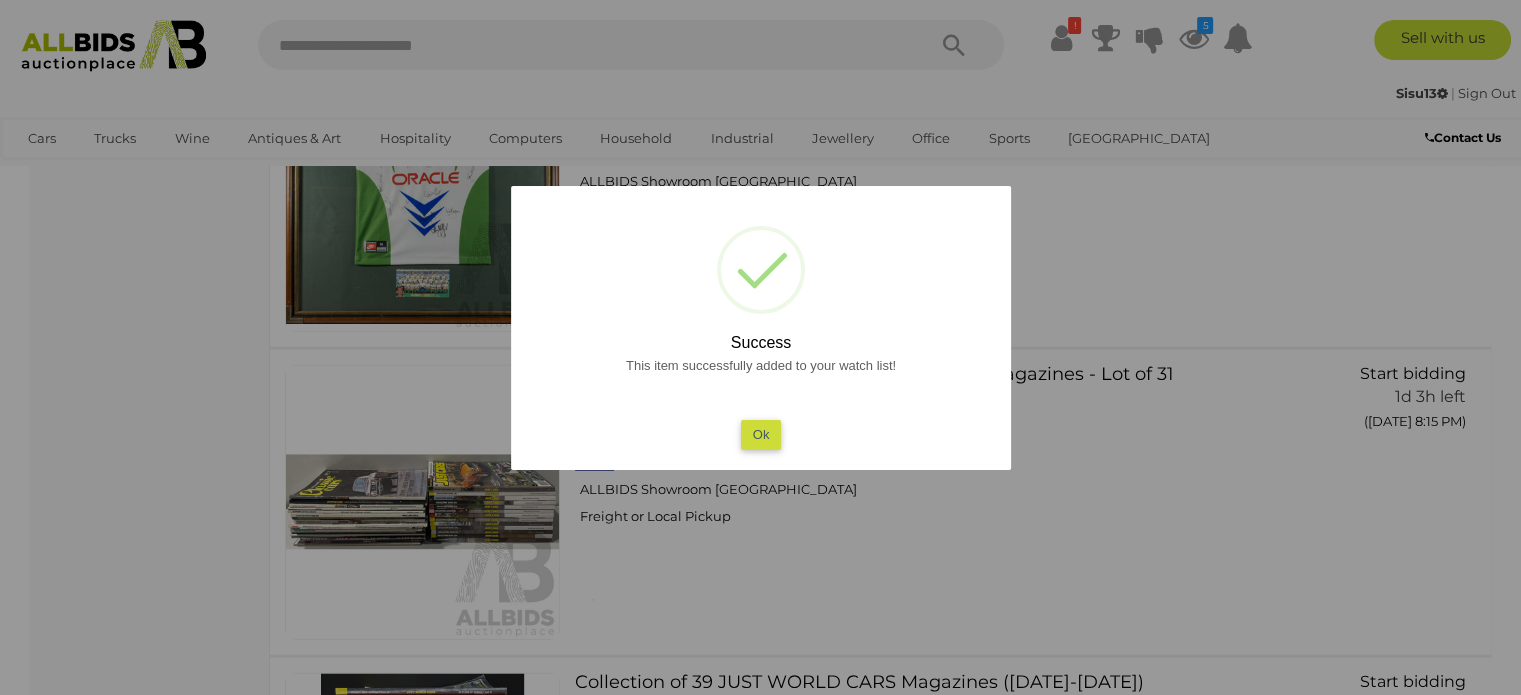 type 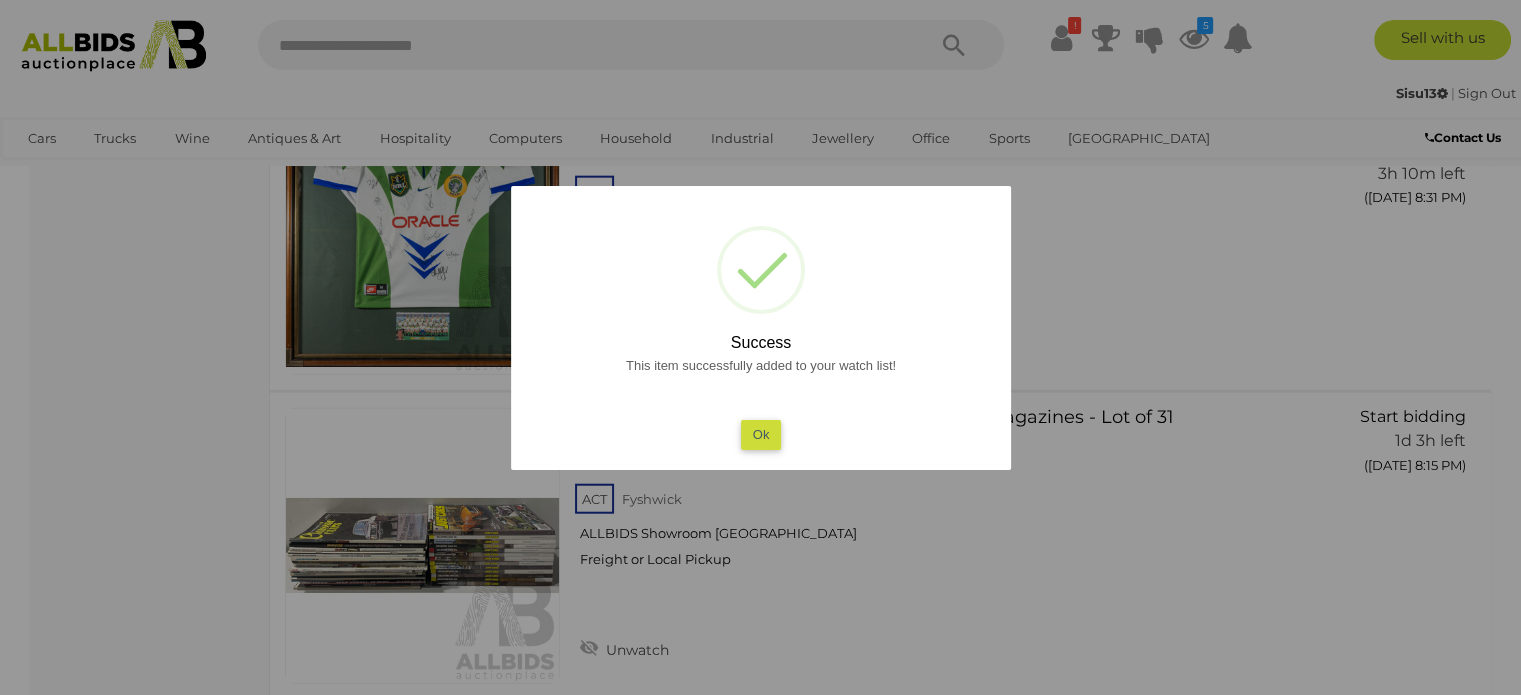 scroll, scrollTop: 4960, scrollLeft: 0, axis: vertical 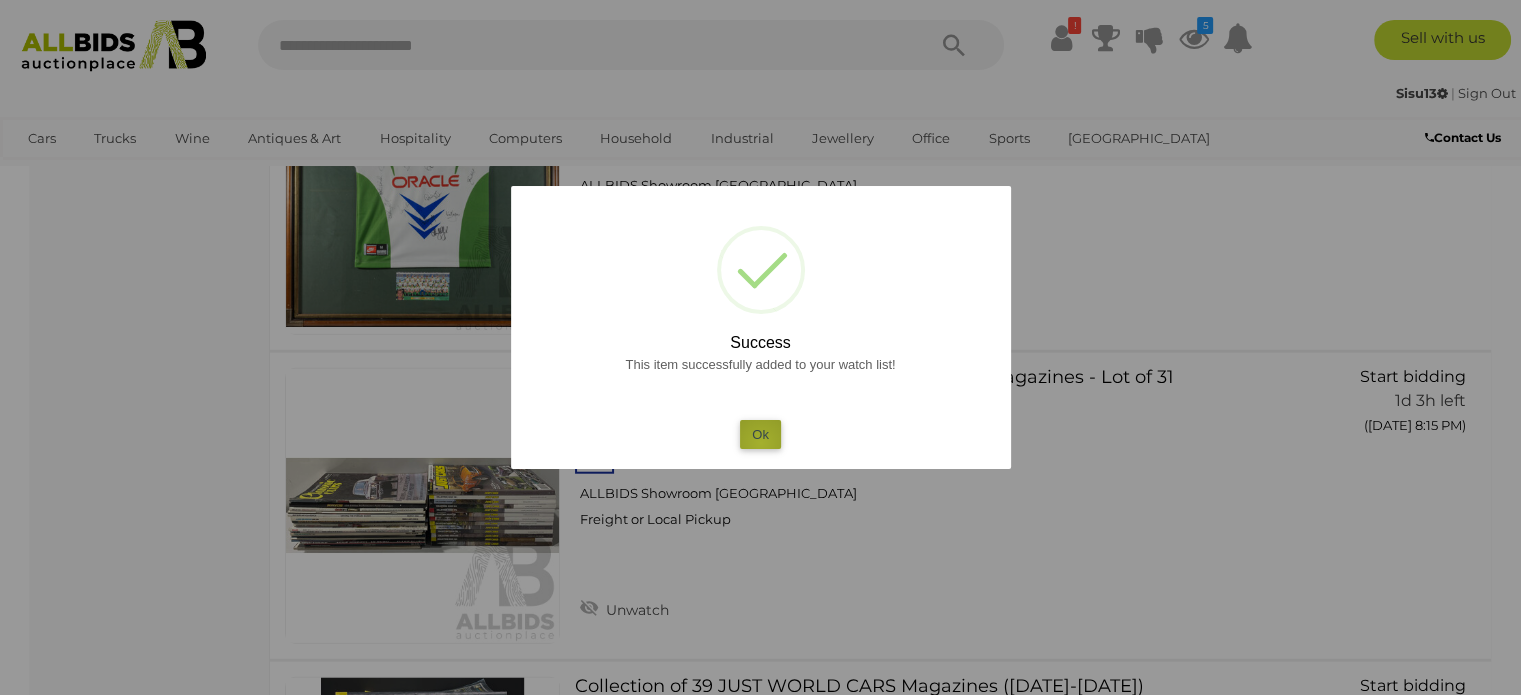 click on "Ok" at bounding box center (760, 434) 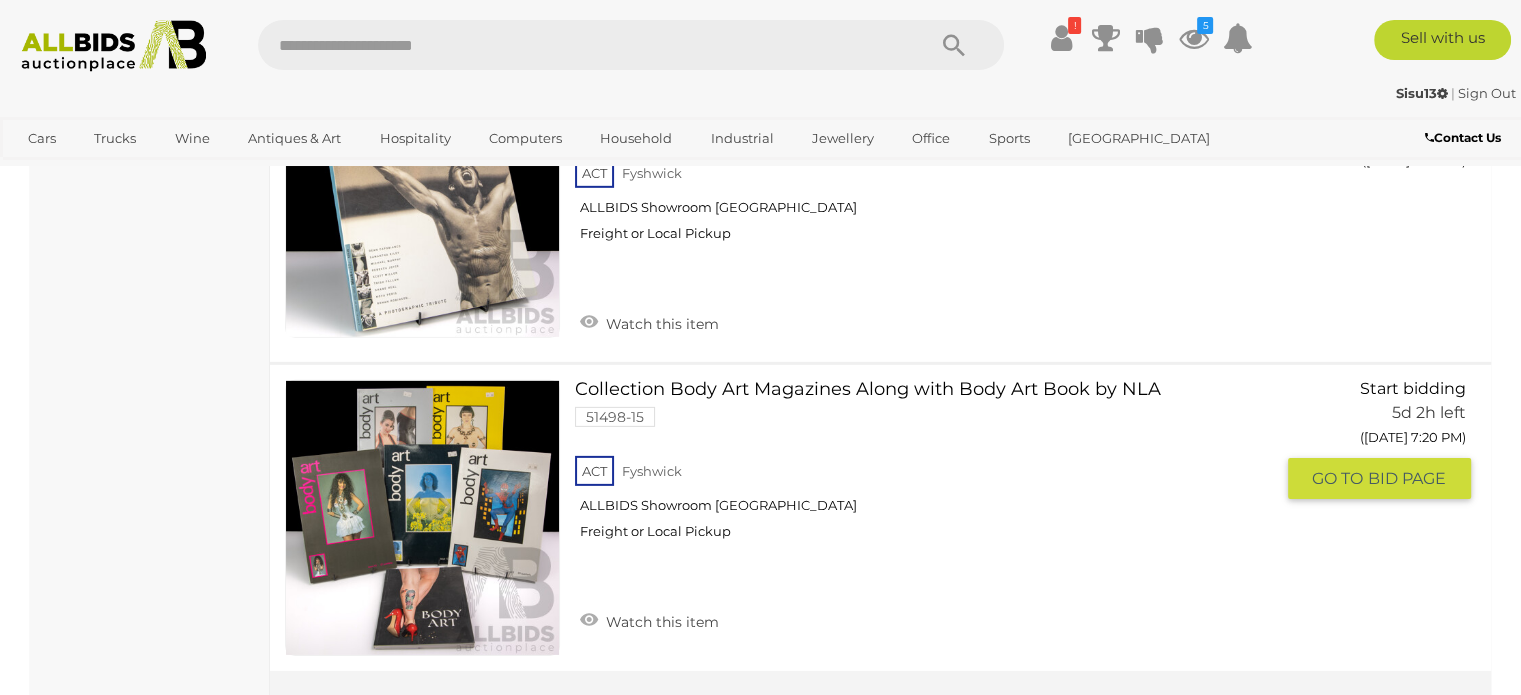 scroll, scrollTop: 6240, scrollLeft: 0, axis: vertical 